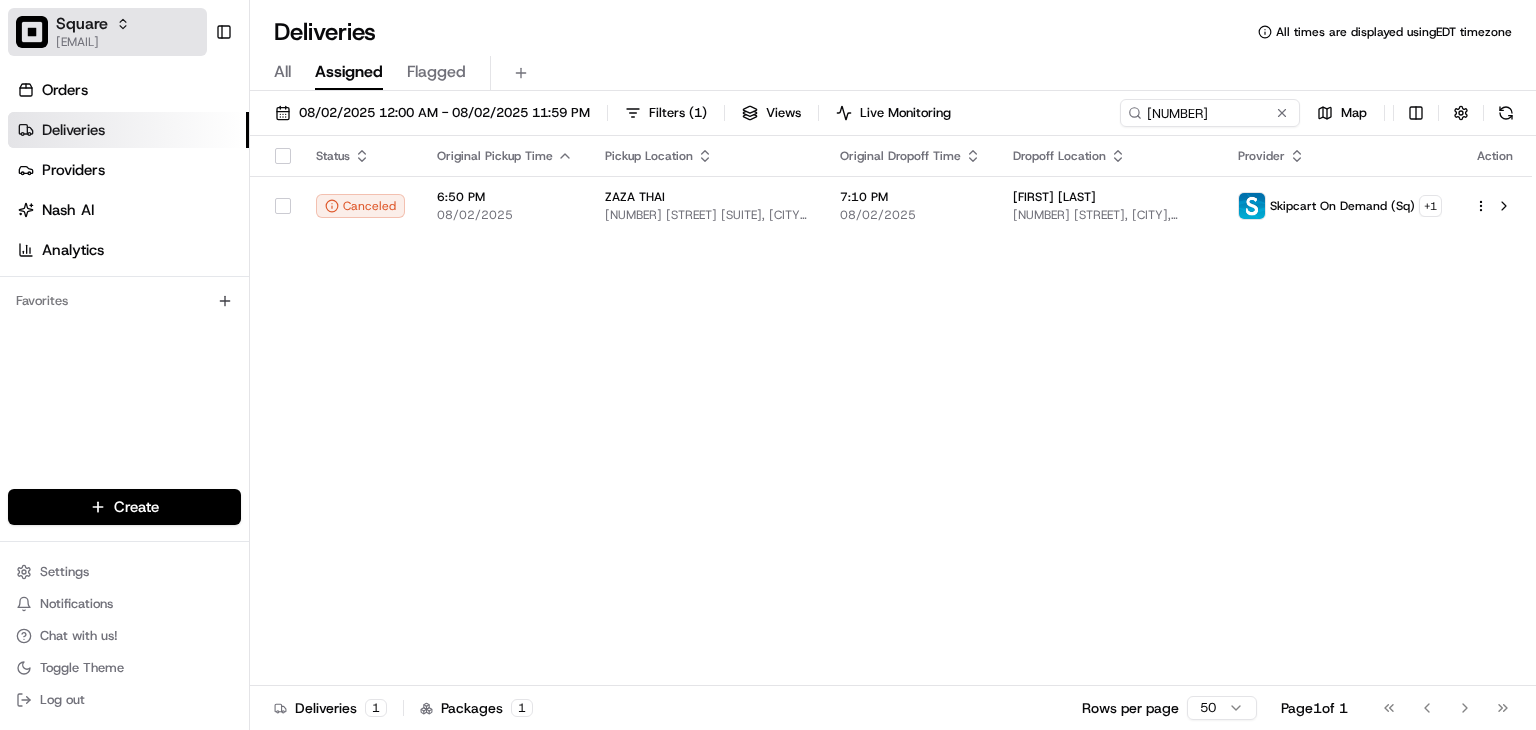 scroll, scrollTop: 0, scrollLeft: 0, axis: both 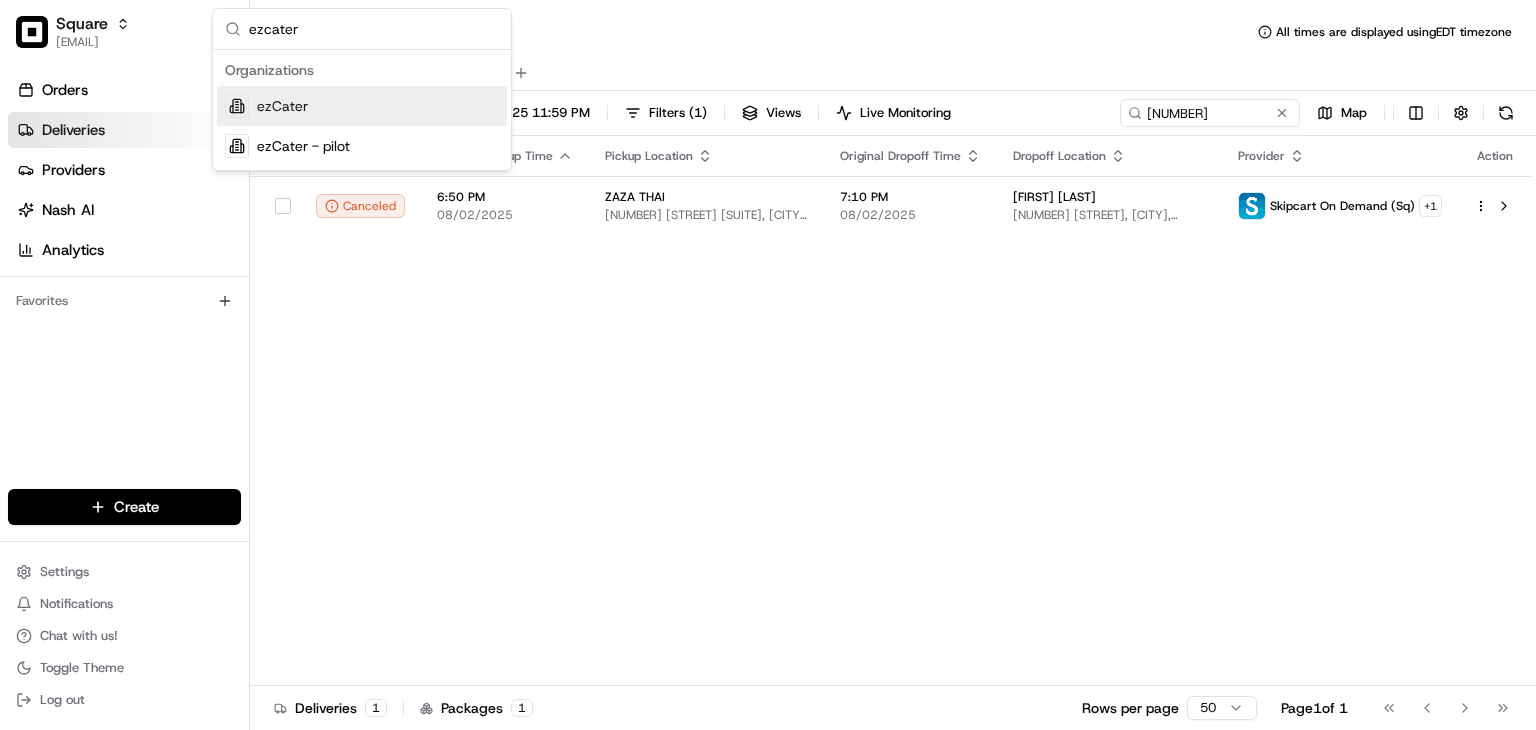 type on "ezcater" 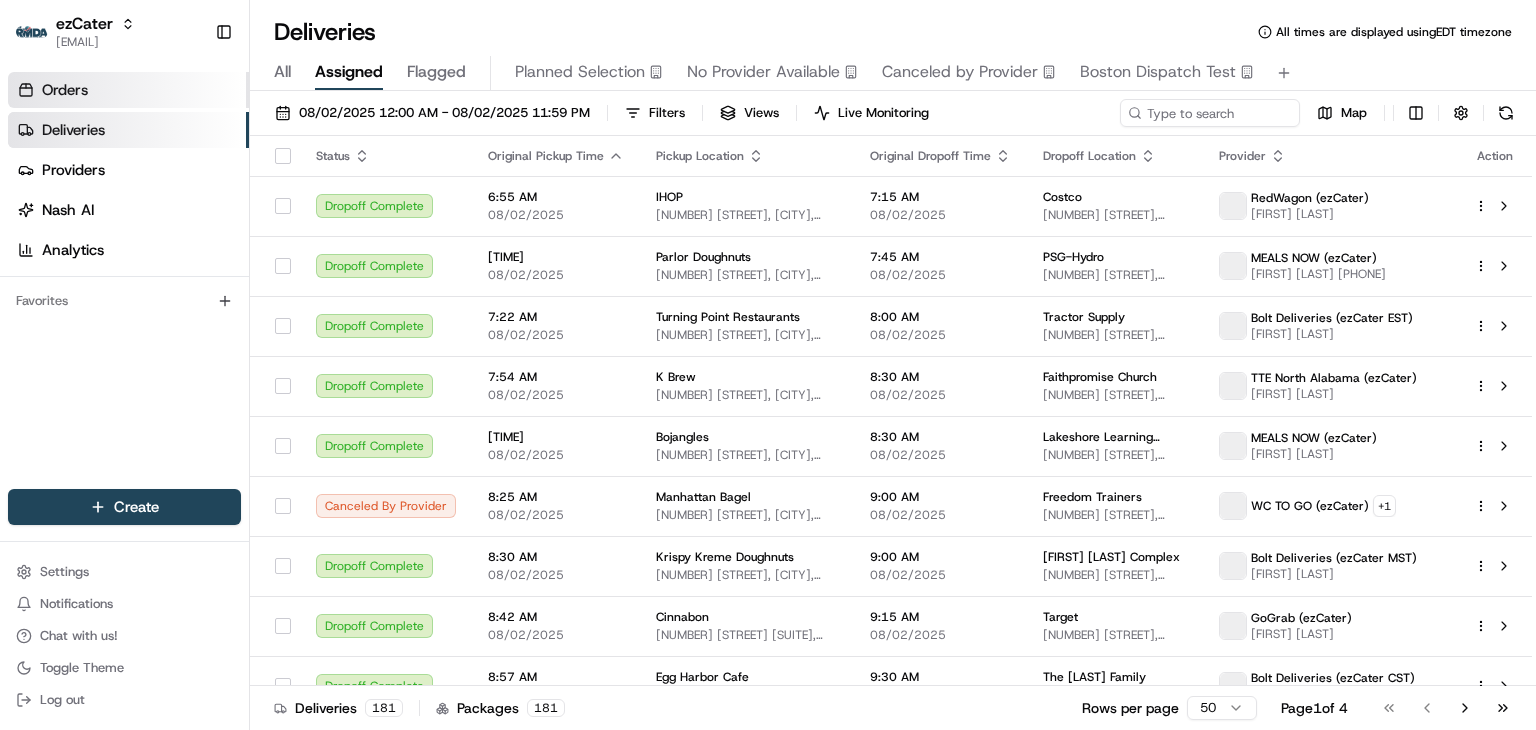 click on "Orders" at bounding box center (65, 90) 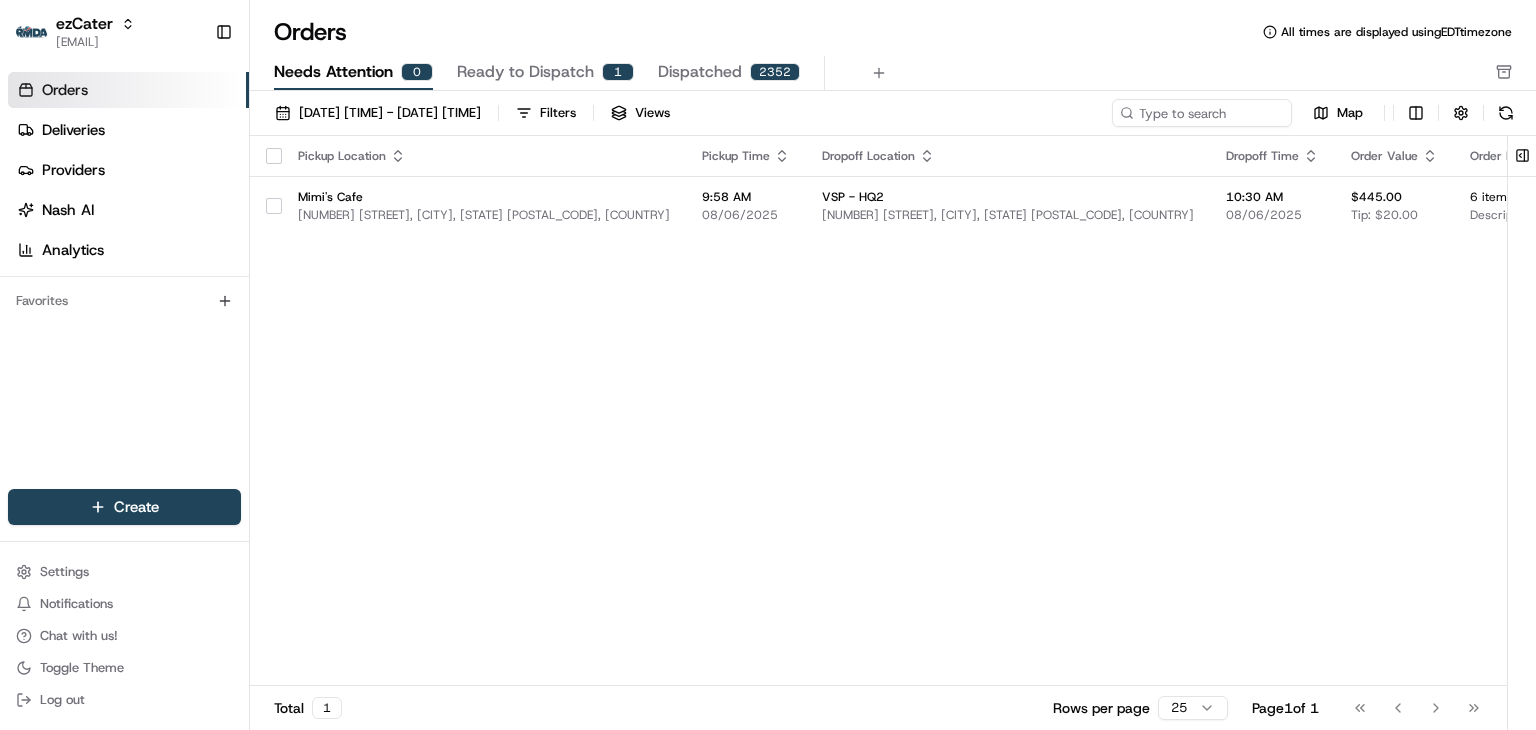 click on "Ready to Dispatch" at bounding box center [525, 72] 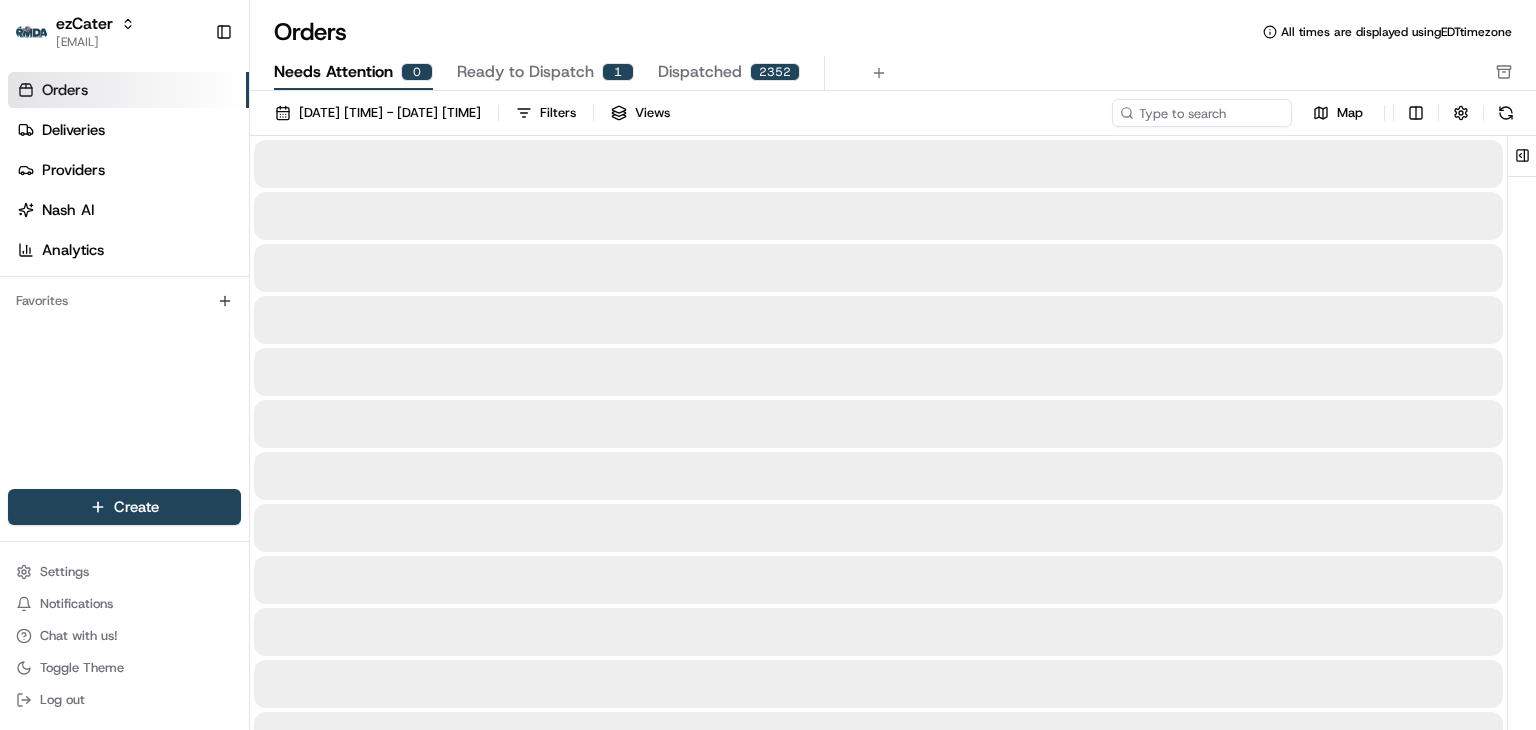 click on "Needs Attention" at bounding box center [333, 72] 